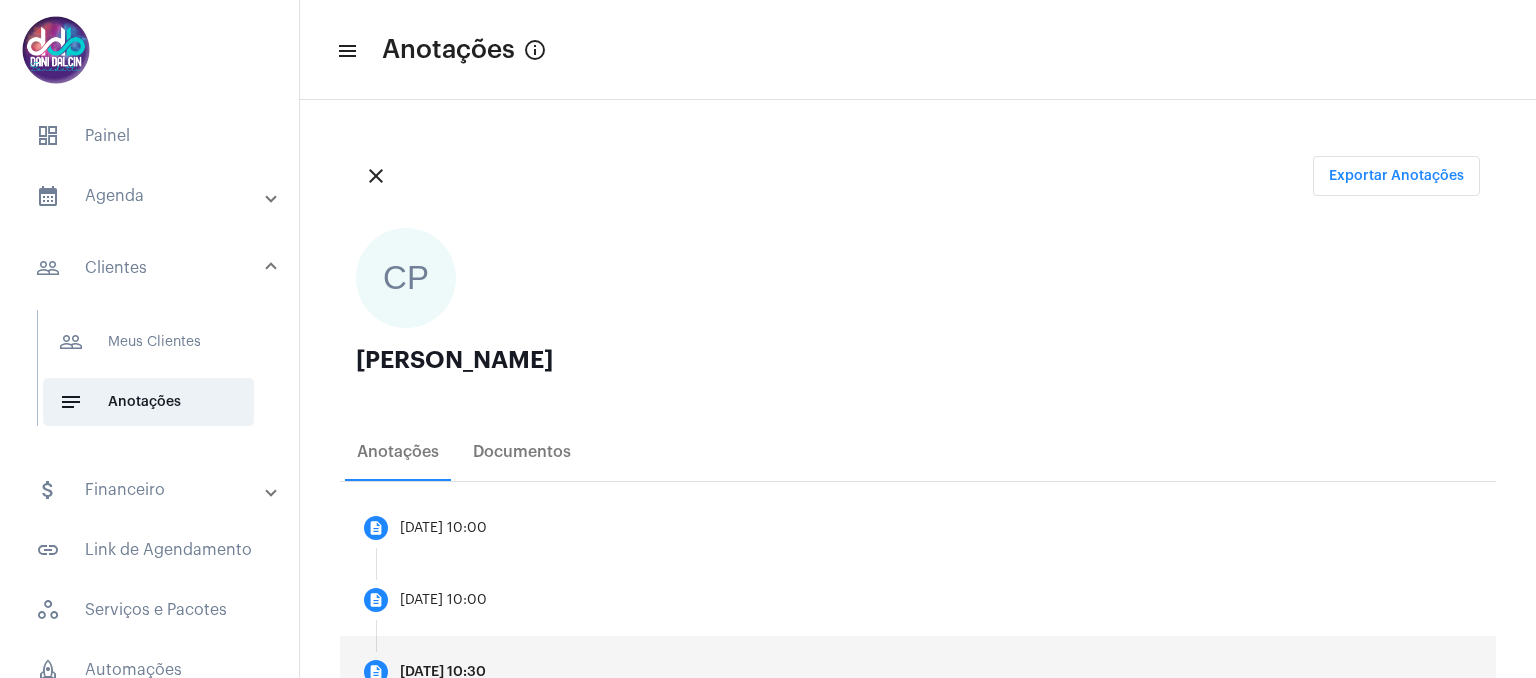 scroll, scrollTop: 0, scrollLeft: 0, axis: both 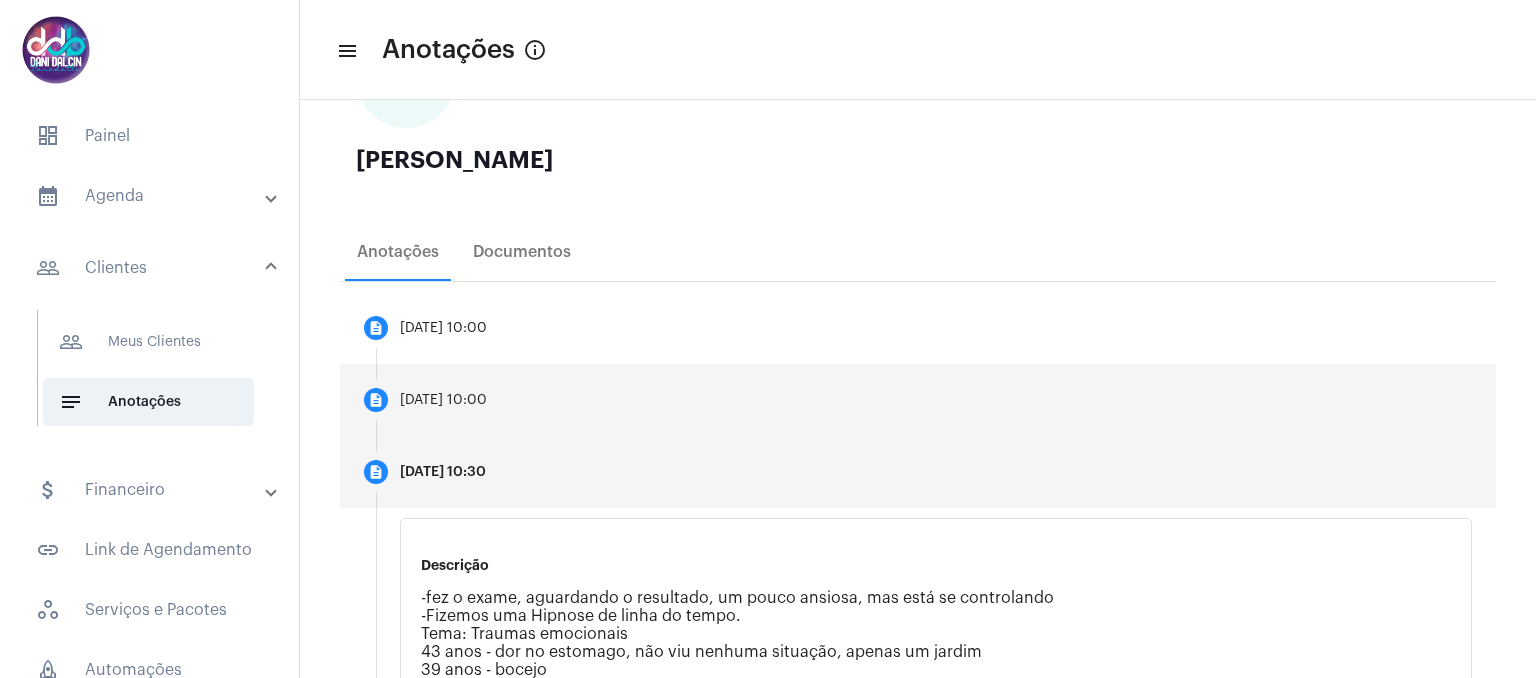 click on "description [DATE] 10:00" at bounding box center (918, 400) 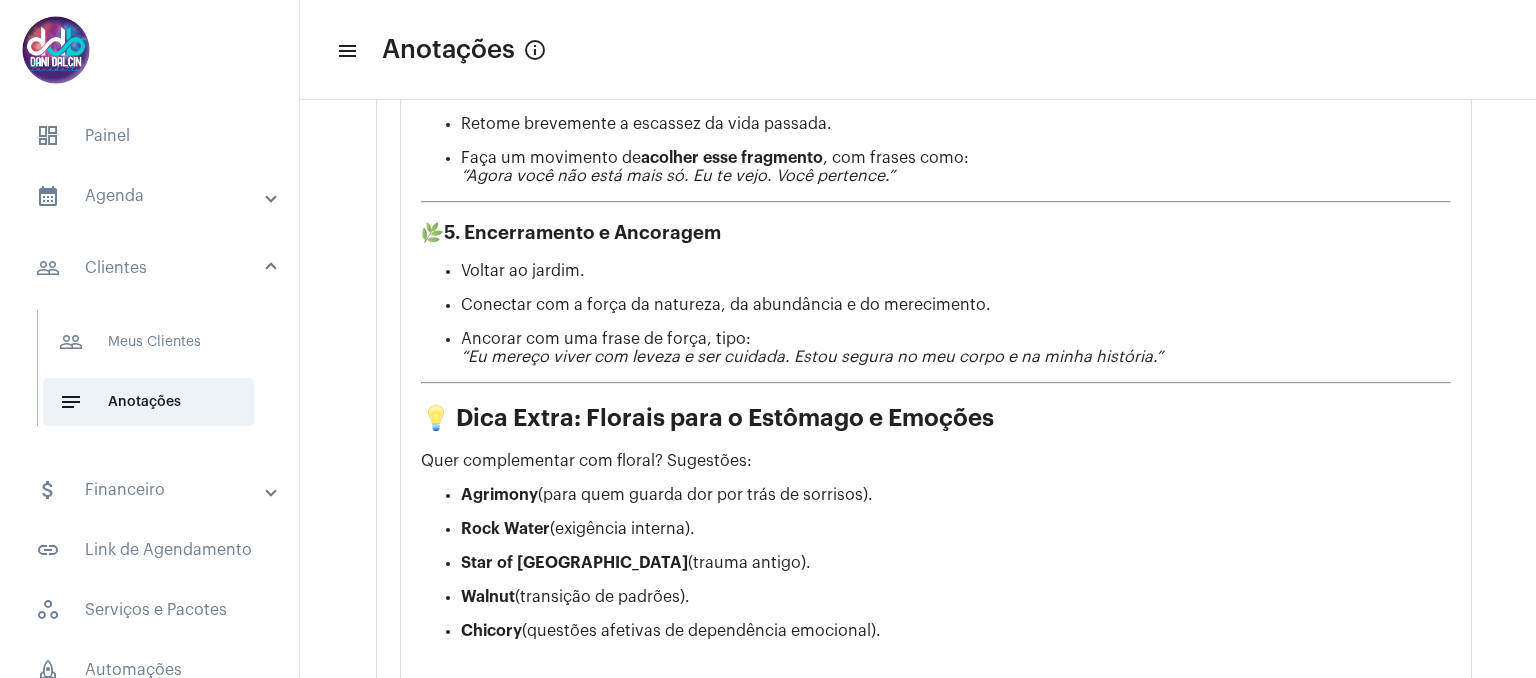 scroll, scrollTop: 1700, scrollLeft: 0, axis: vertical 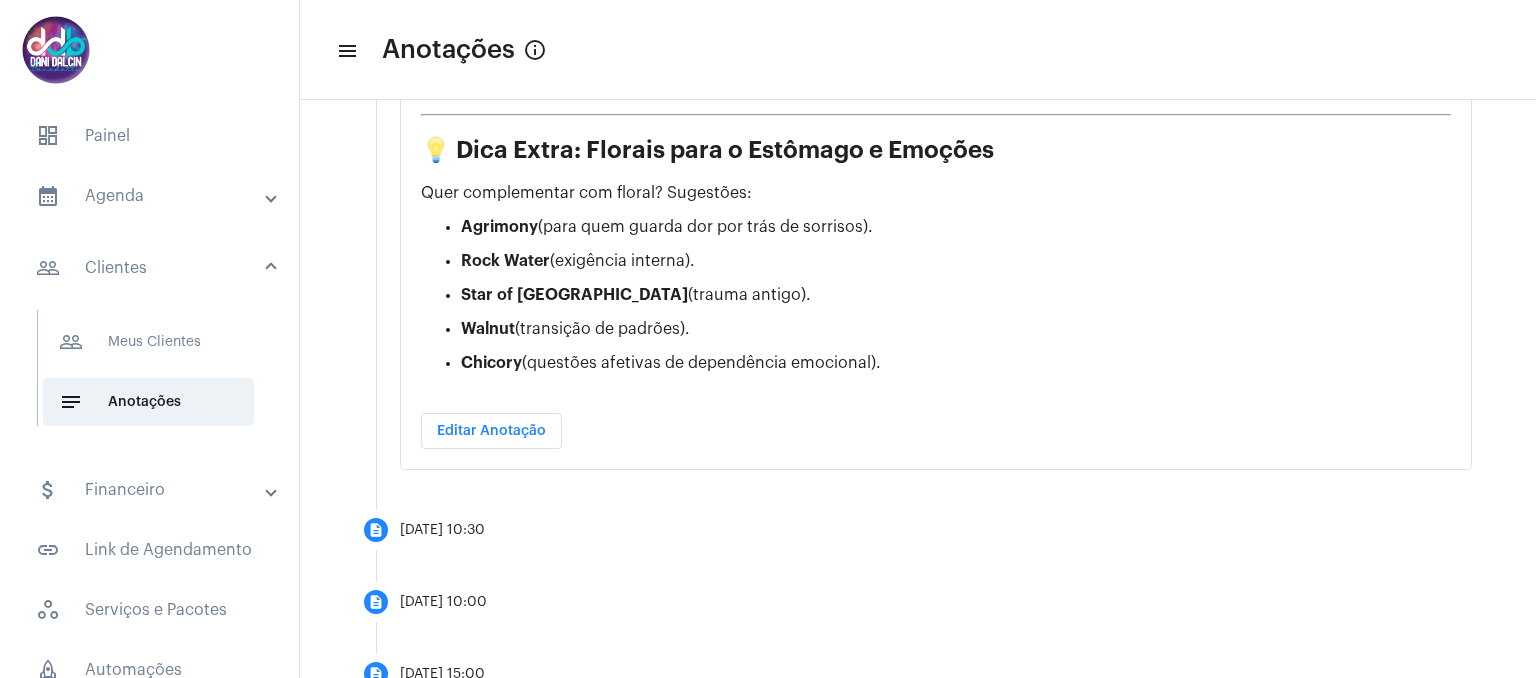 click on "Editar Anotação" at bounding box center [491, 431] 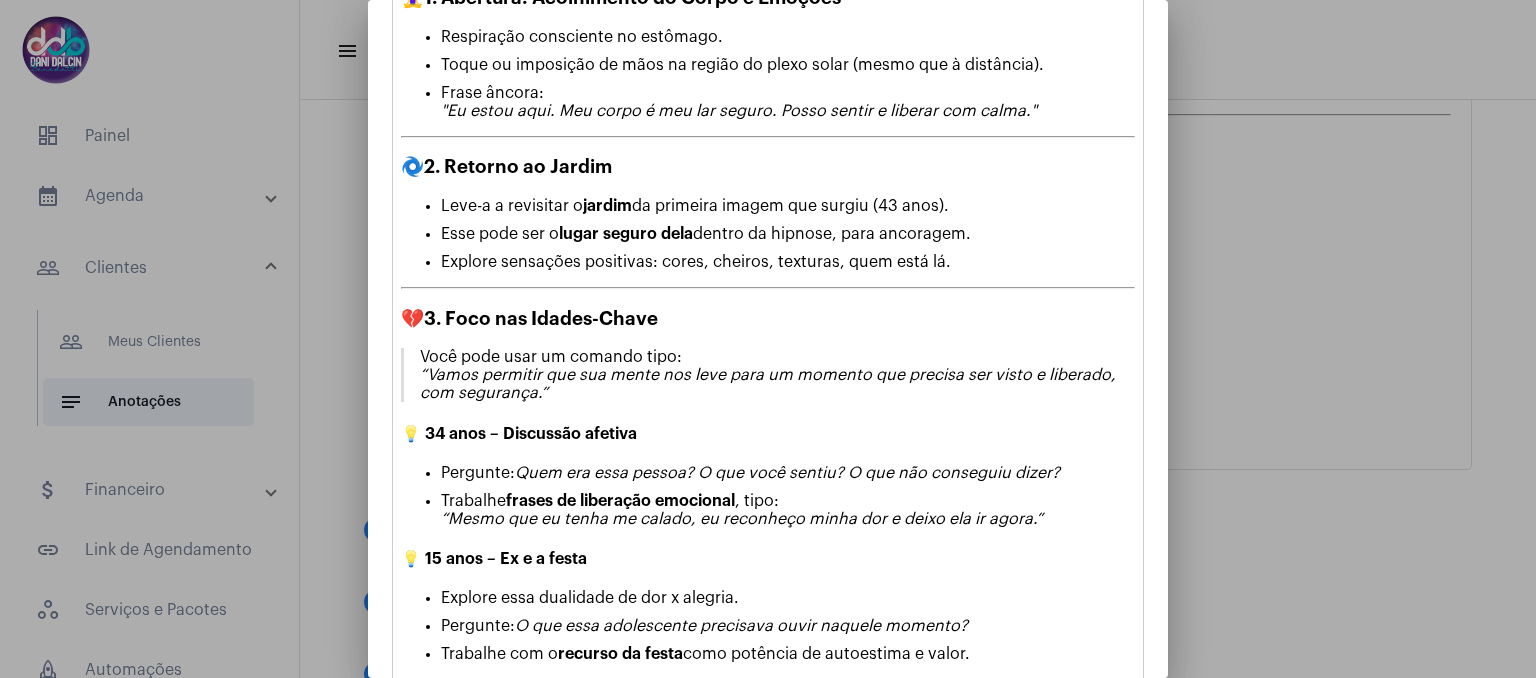 scroll, scrollTop: 1045, scrollLeft: 0, axis: vertical 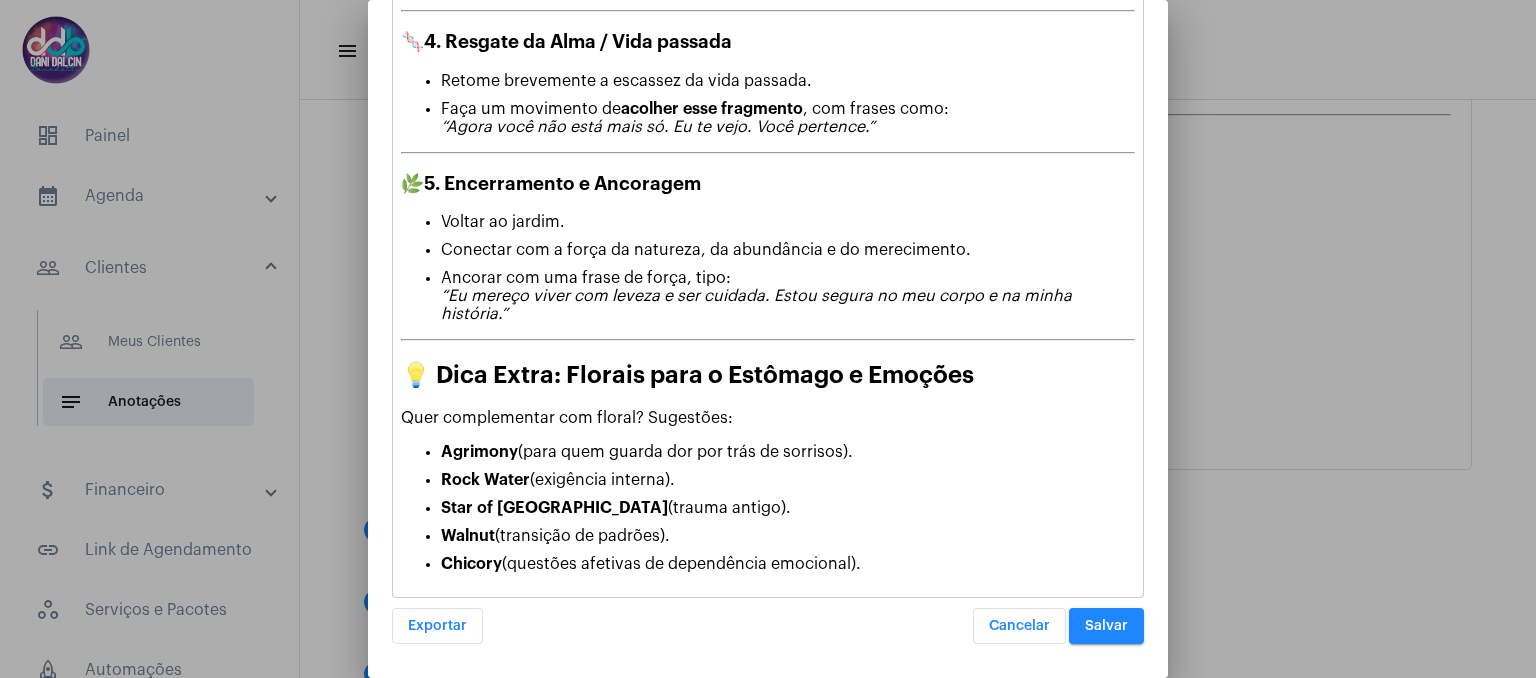 drag, startPoint x: 400, startPoint y: 313, endPoint x: 969, endPoint y: 569, distance: 623.9367 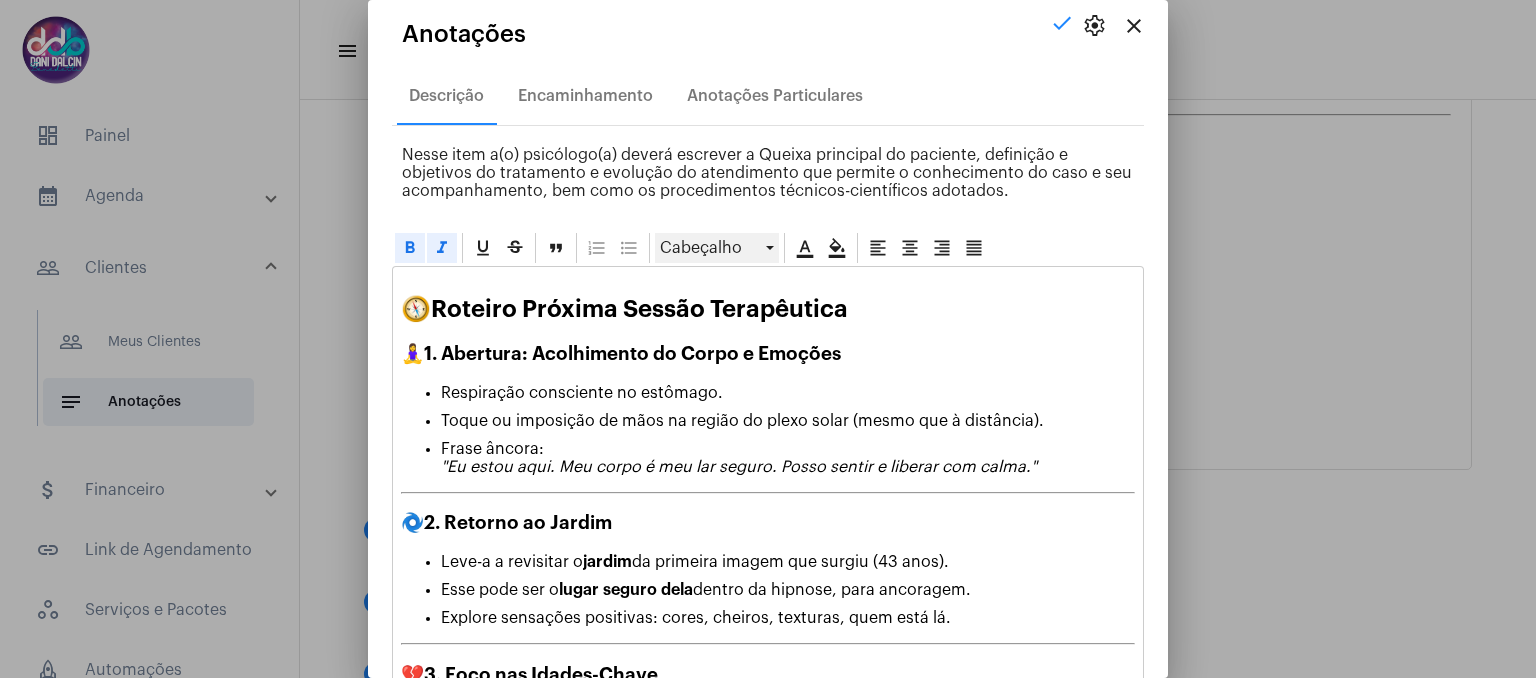 scroll, scrollTop: 0, scrollLeft: 0, axis: both 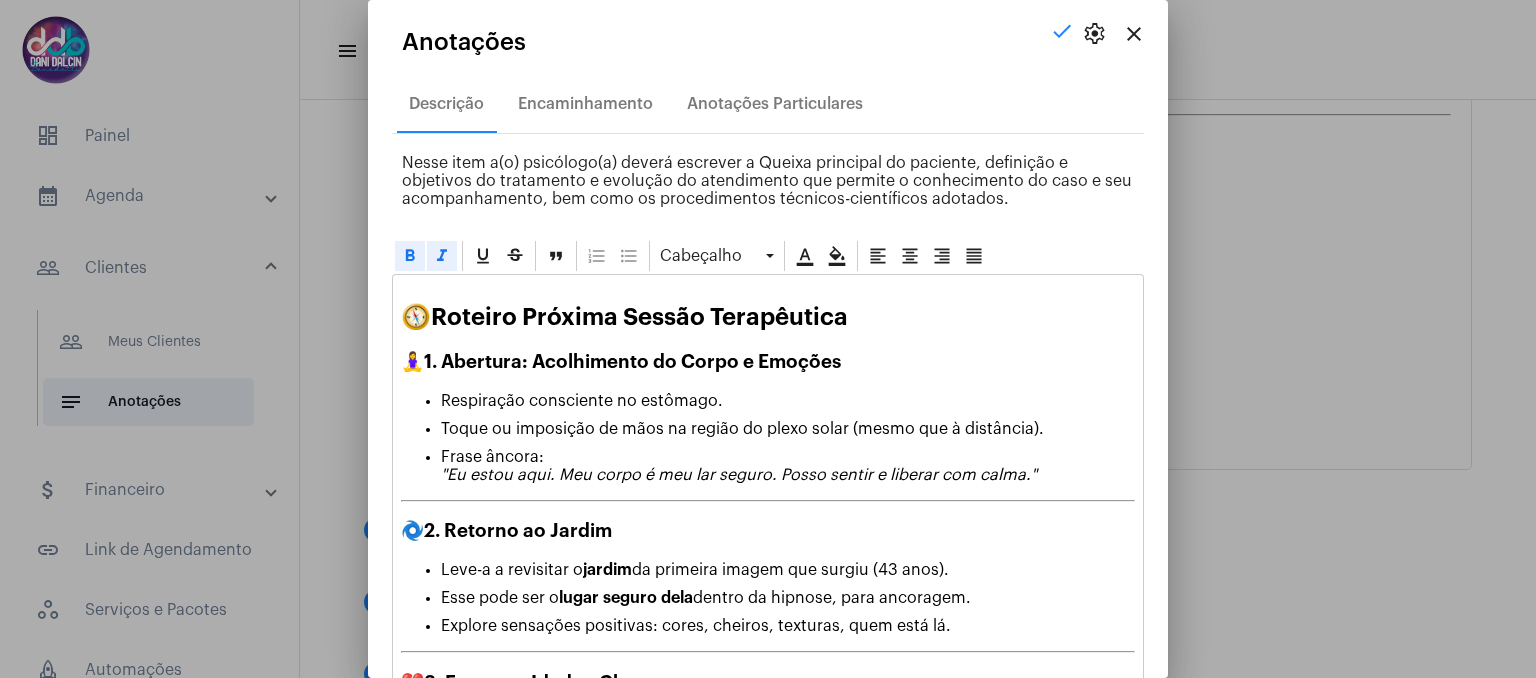 click on "🧭  Roteiro Próxima Sessão Terapêutica 🧘‍♀️  1. Abertura: Acolhimento do Corpo e Emoções Respiração consciente no estômago. Toque ou imposição de mãos na região do plexo solar (mesmo que à distância). Frase âncora: "Eu estou aqui. Meu corpo é meu lar seguro. Posso sentir e liberar com calma." 🌀  2. Retorno ao [GEOGRAPHIC_DATA]-a a revisitar o  jardim  da primeira imagem que surgiu (43 anos). Esse pode ser o  lugar seguro dela  dentro da hipnose, para ancoragem. Explore sensações positivas: cores, cheiros, texturas, quem está lá. 💔  3. Foco nas Idades-Chave Você pode usar um comando tipo: “Vamos permitir que sua mente nos leve para um momento que precisa ser visto e liberado, com segurança.” 💡 34 anos – Discussão afetiva Pergunte:  Quem era essa pessoa? O que você sentiu? O que não conseguiu dizer? Trabalhe  frases de liberação emocional , tipo: “Mesmo que eu tenha me calado, eu reconheço minha dor e deixo ela ir agora.” 💡 15 anos – Ex e a festa 🧬" 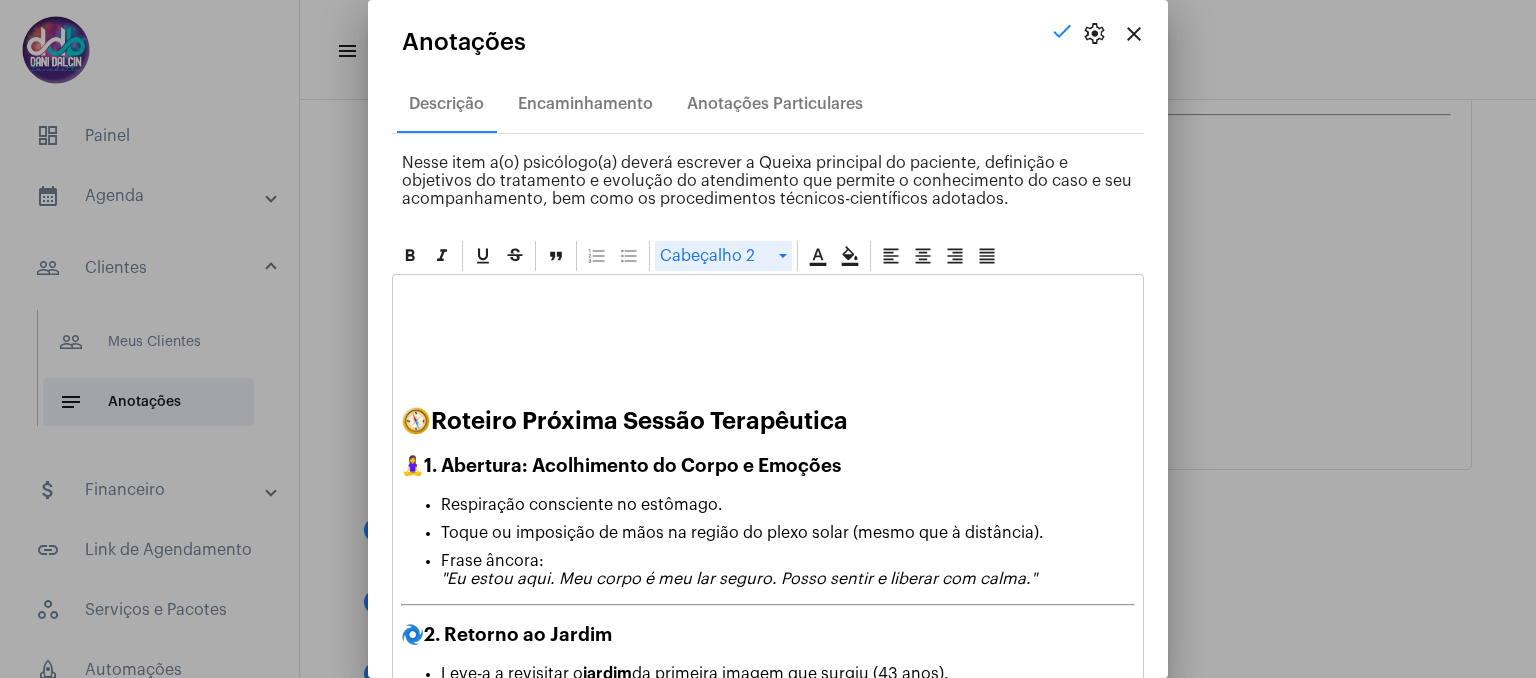type 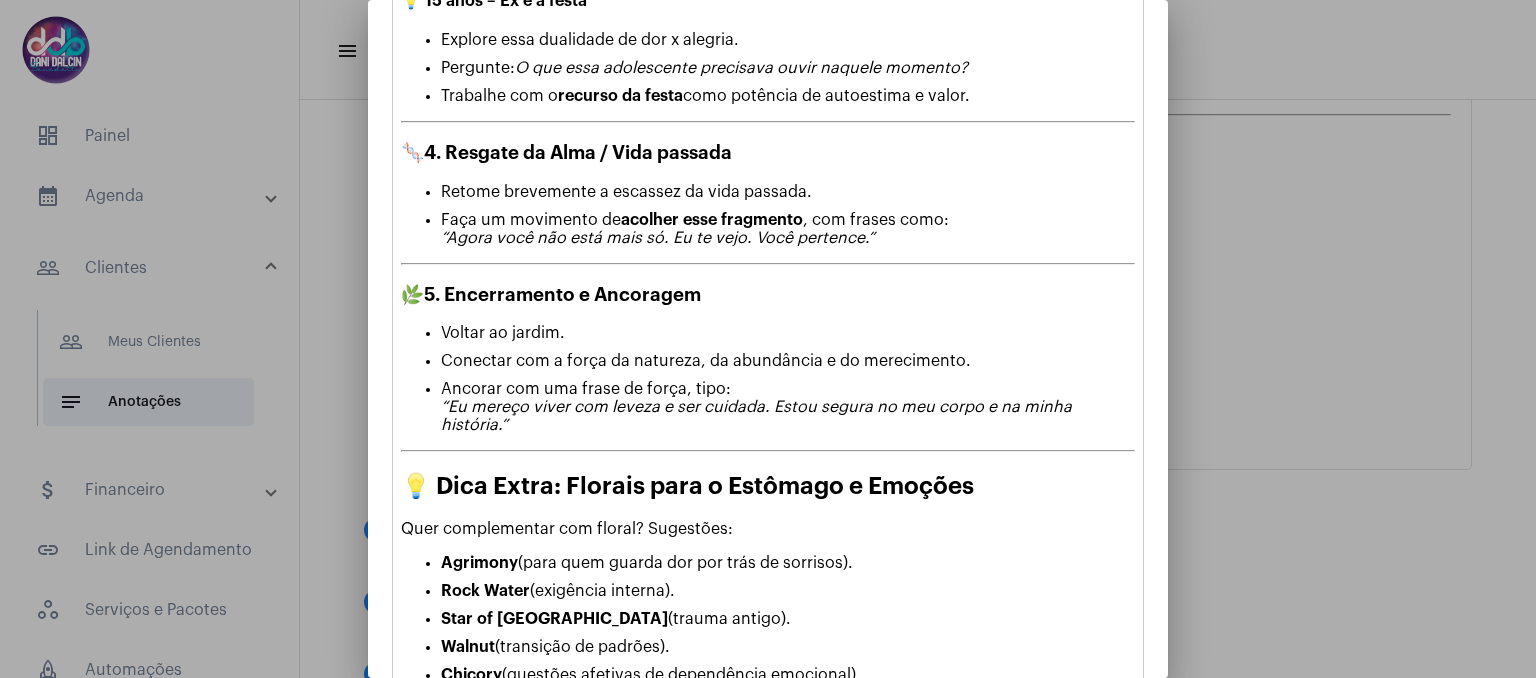 scroll, scrollTop: 1230, scrollLeft: 0, axis: vertical 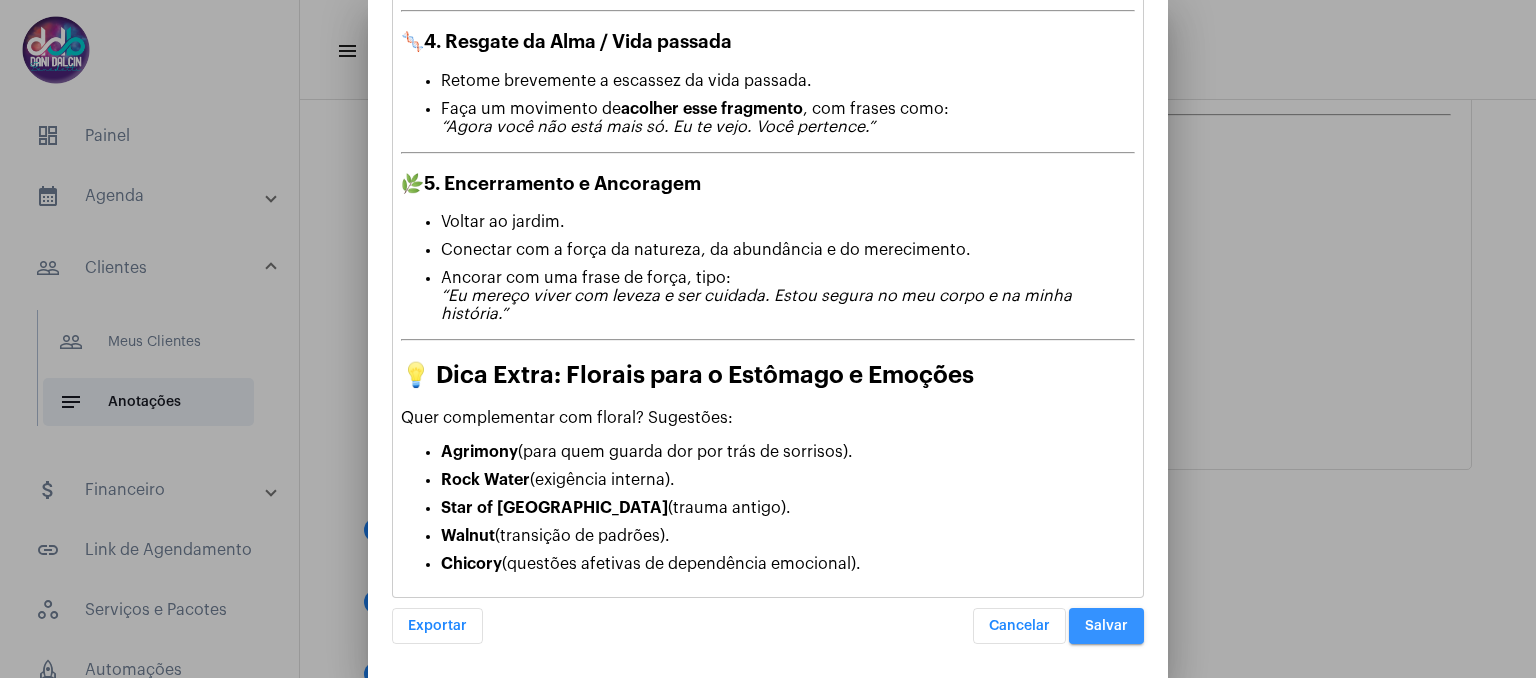 click on "Salvar" at bounding box center (1106, 626) 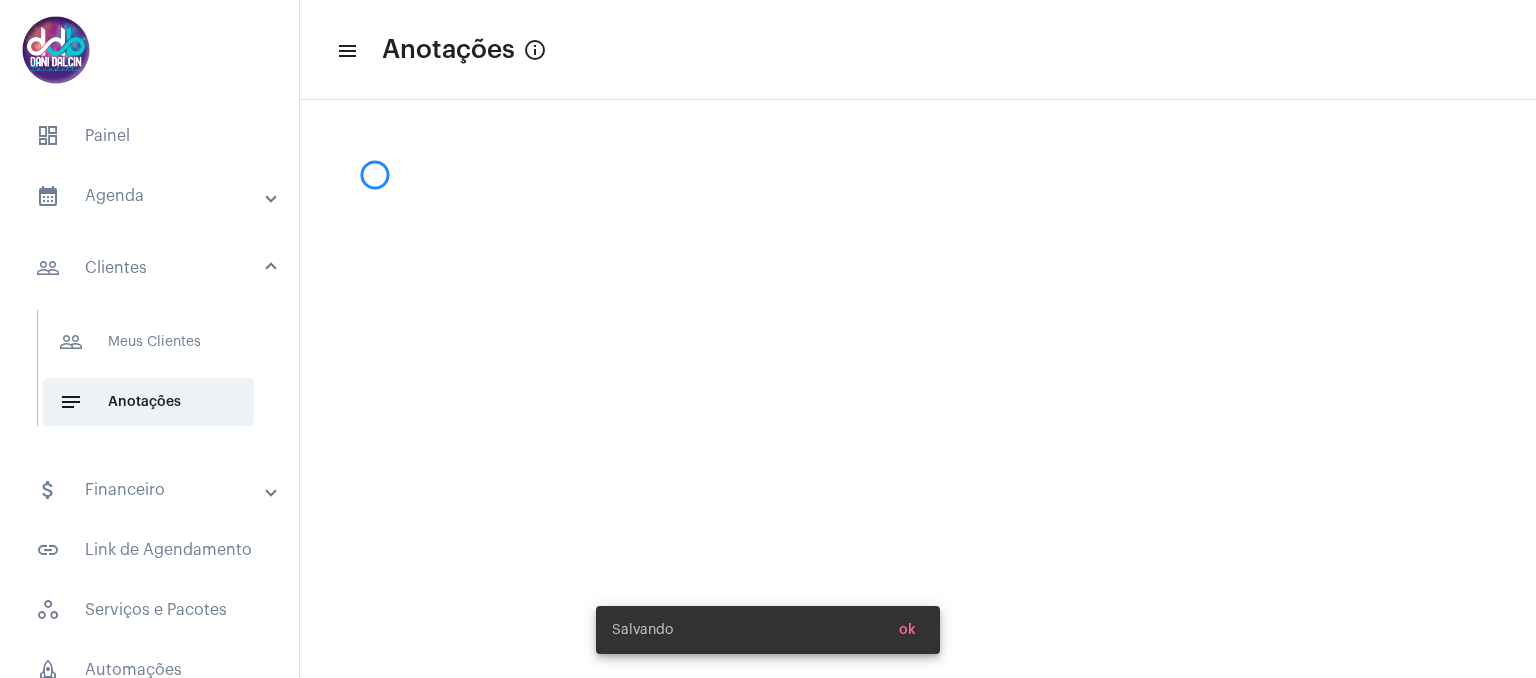 scroll, scrollTop: 0, scrollLeft: 0, axis: both 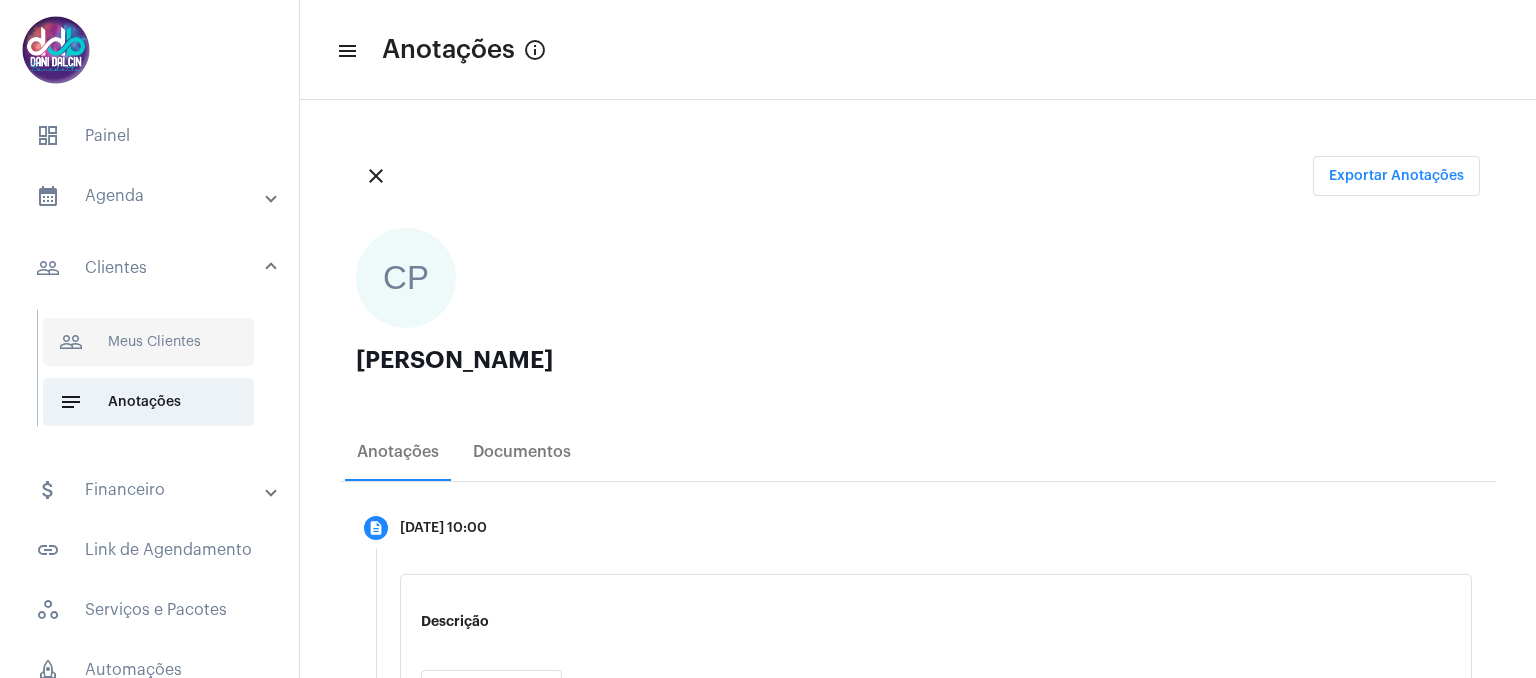 click on "people_outline  Meus Clientes" at bounding box center [148, 342] 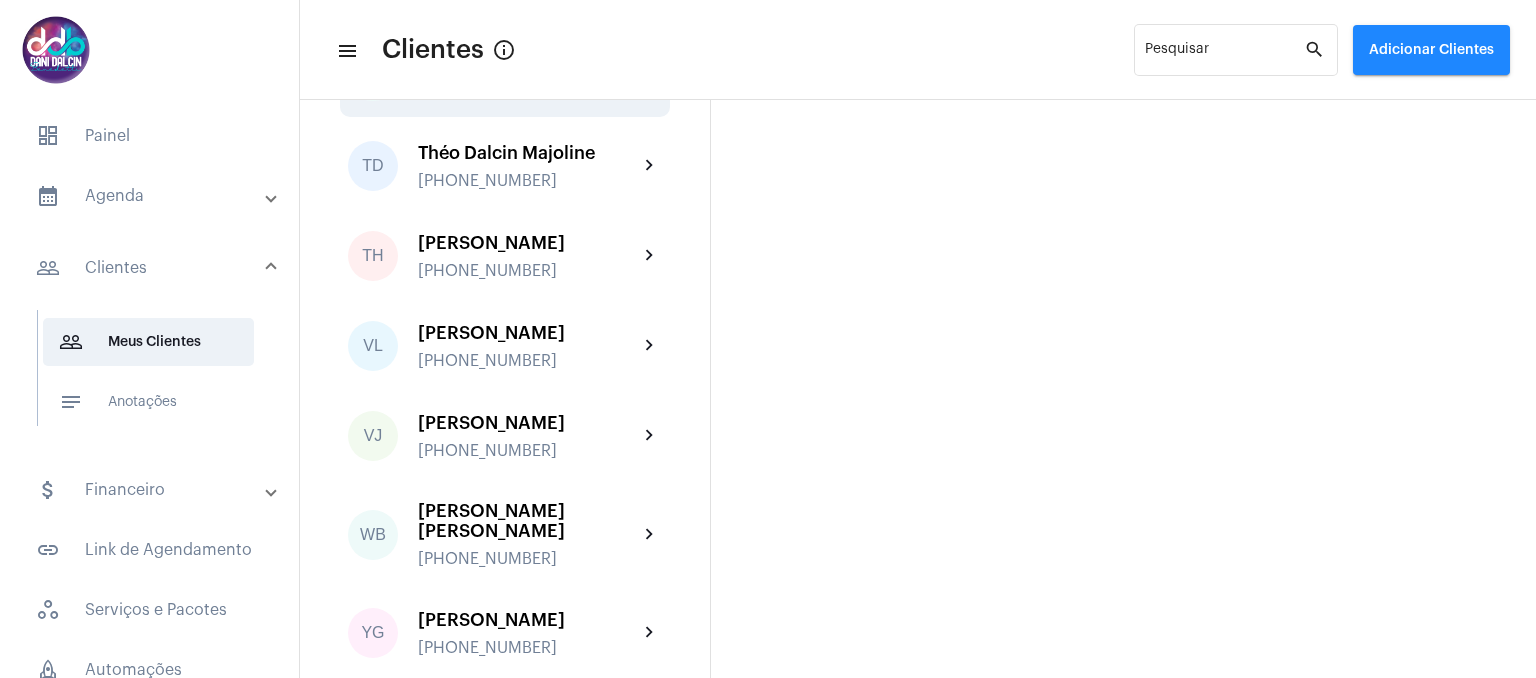 scroll, scrollTop: 4776, scrollLeft: 0, axis: vertical 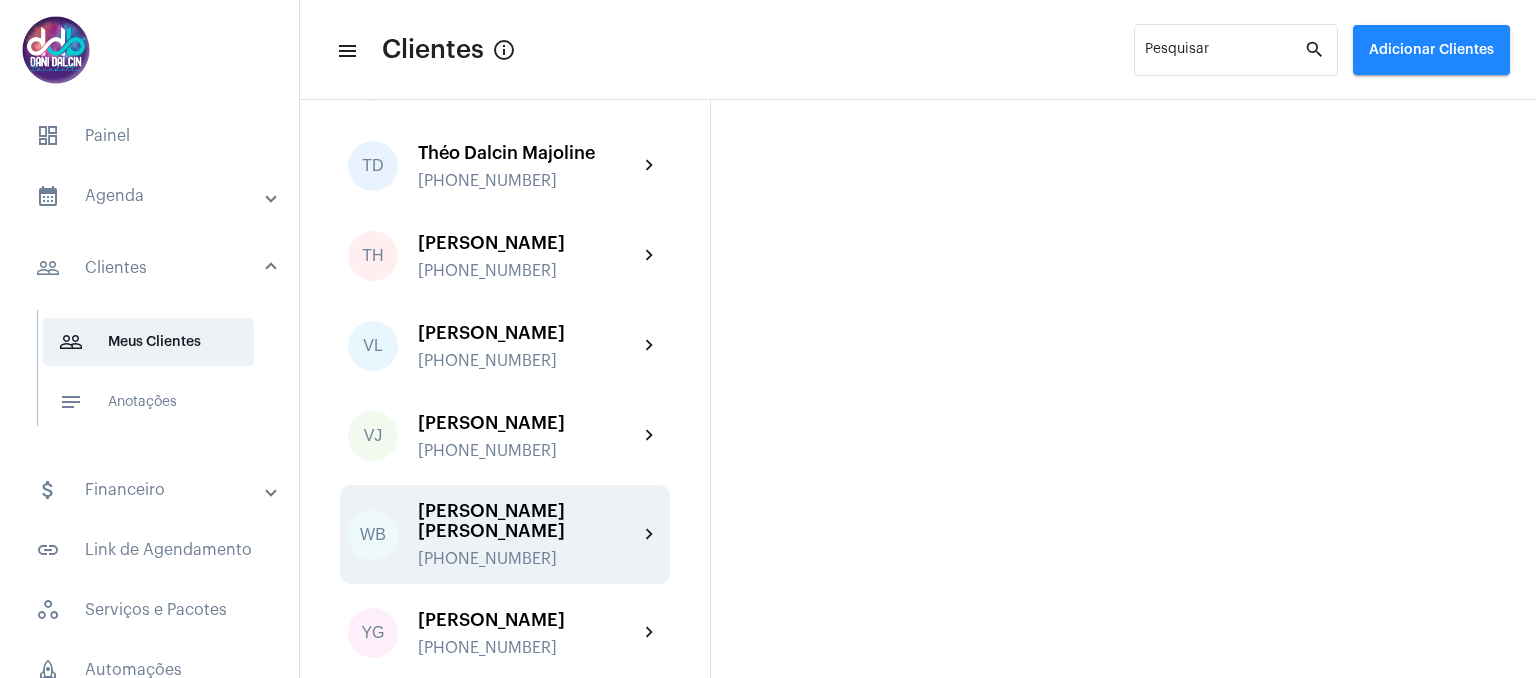 click on "[PERSON_NAME] [PERSON_NAME]" 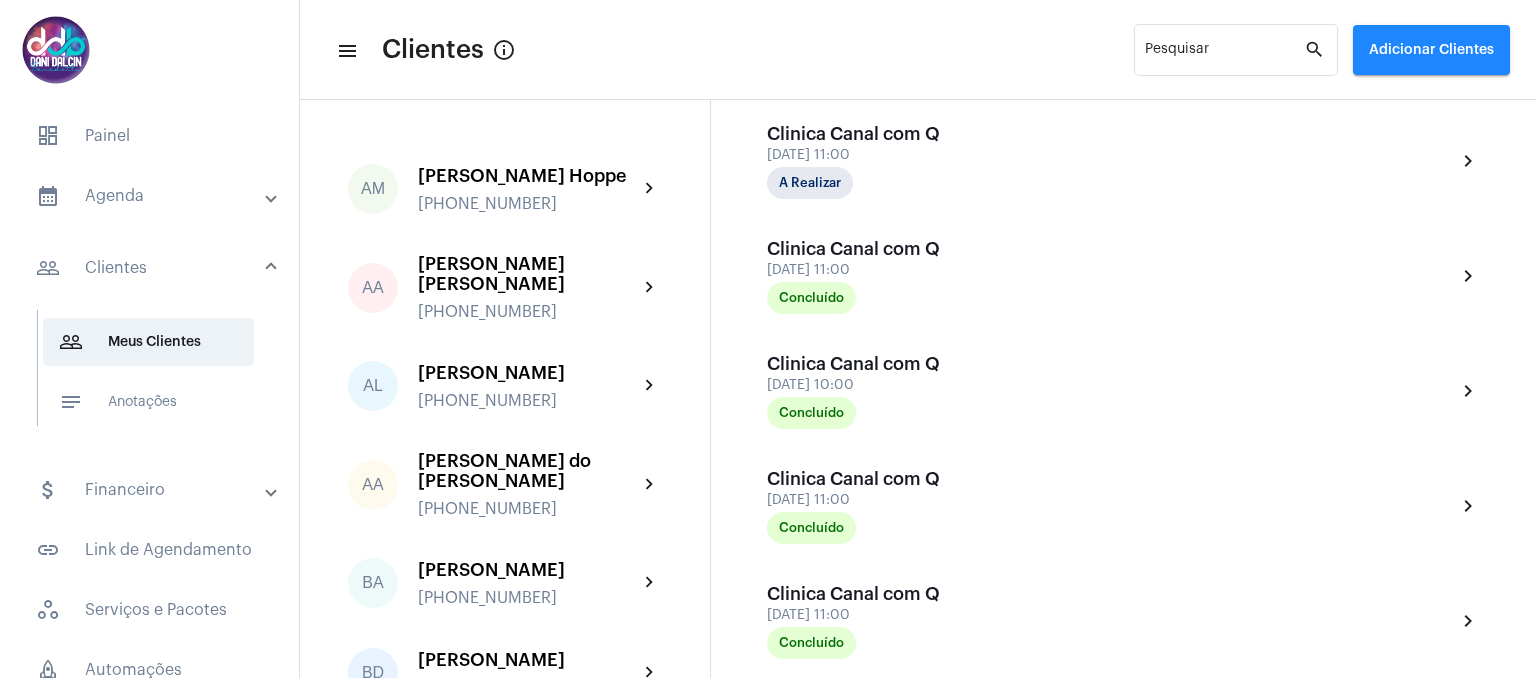 scroll, scrollTop: 800, scrollLeft: 0, axis: vertical 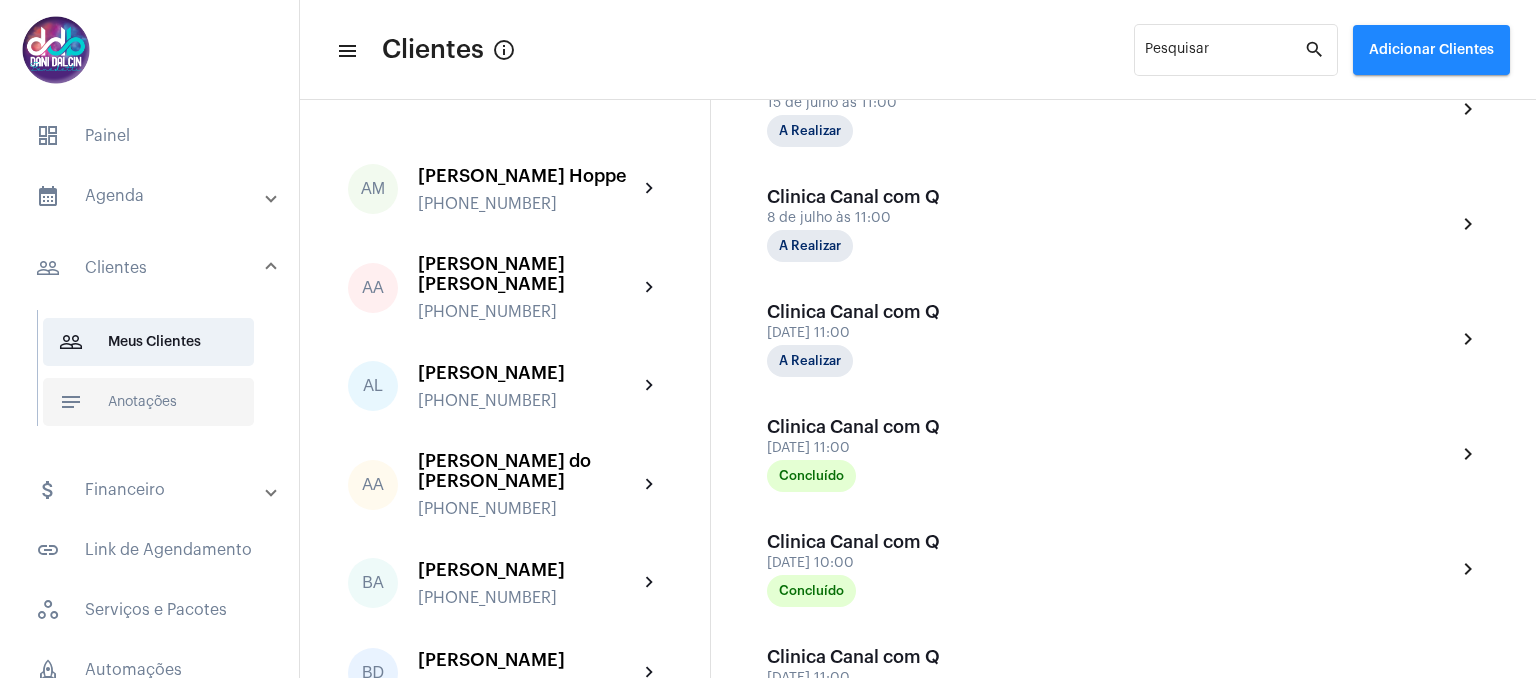 click on "notes  Anotações" at bounding box center (148, 402) 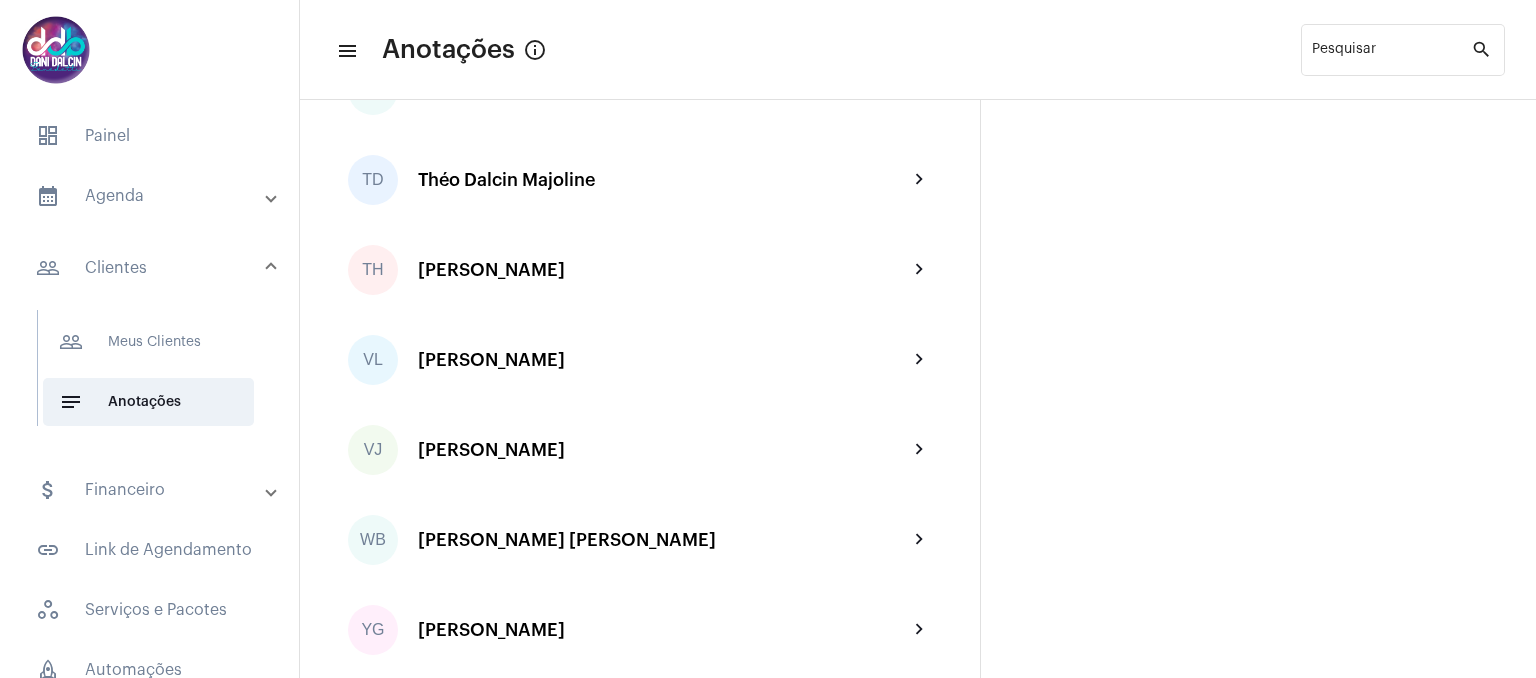 scroll, scrollTop: 4370, scrollLeft: 0, axis: vertical 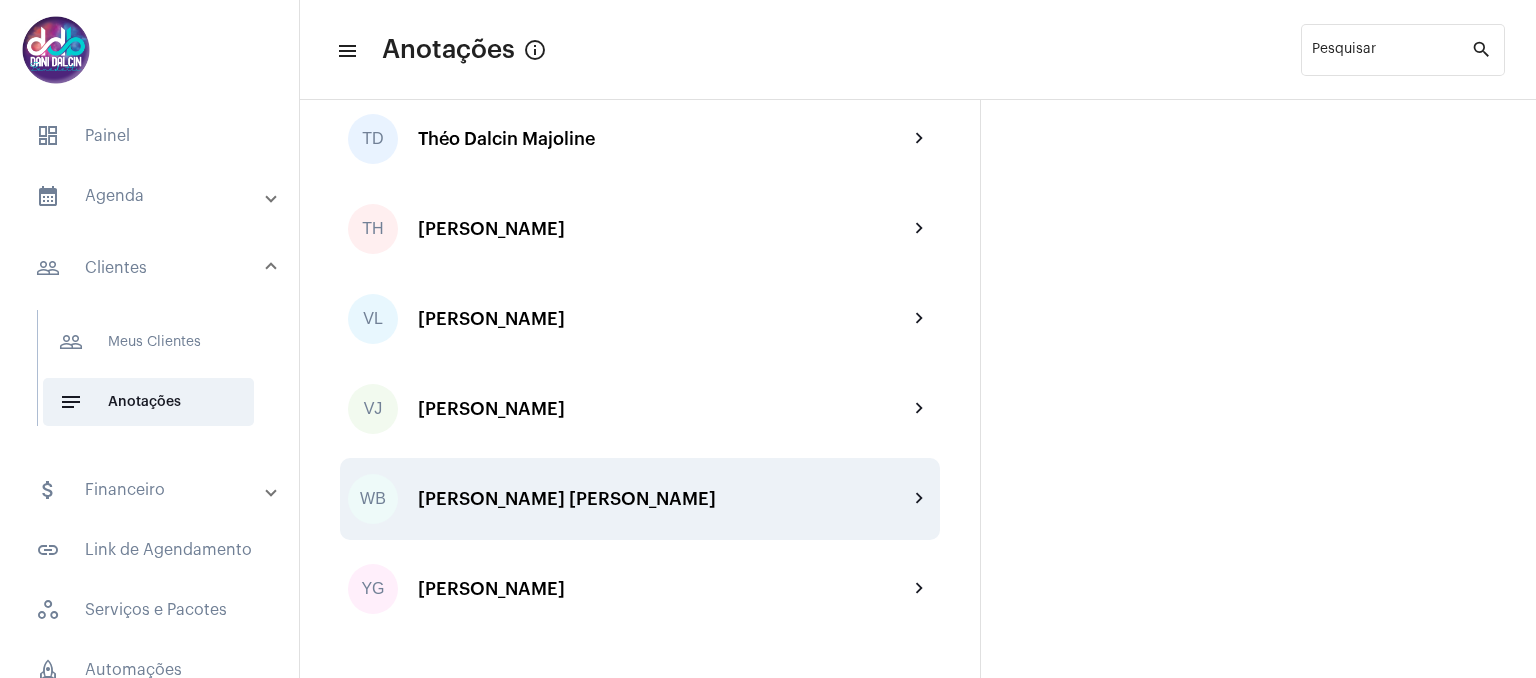 click on "WB  [PERSON_NAME] [PERSON_NAME] chevron_right" 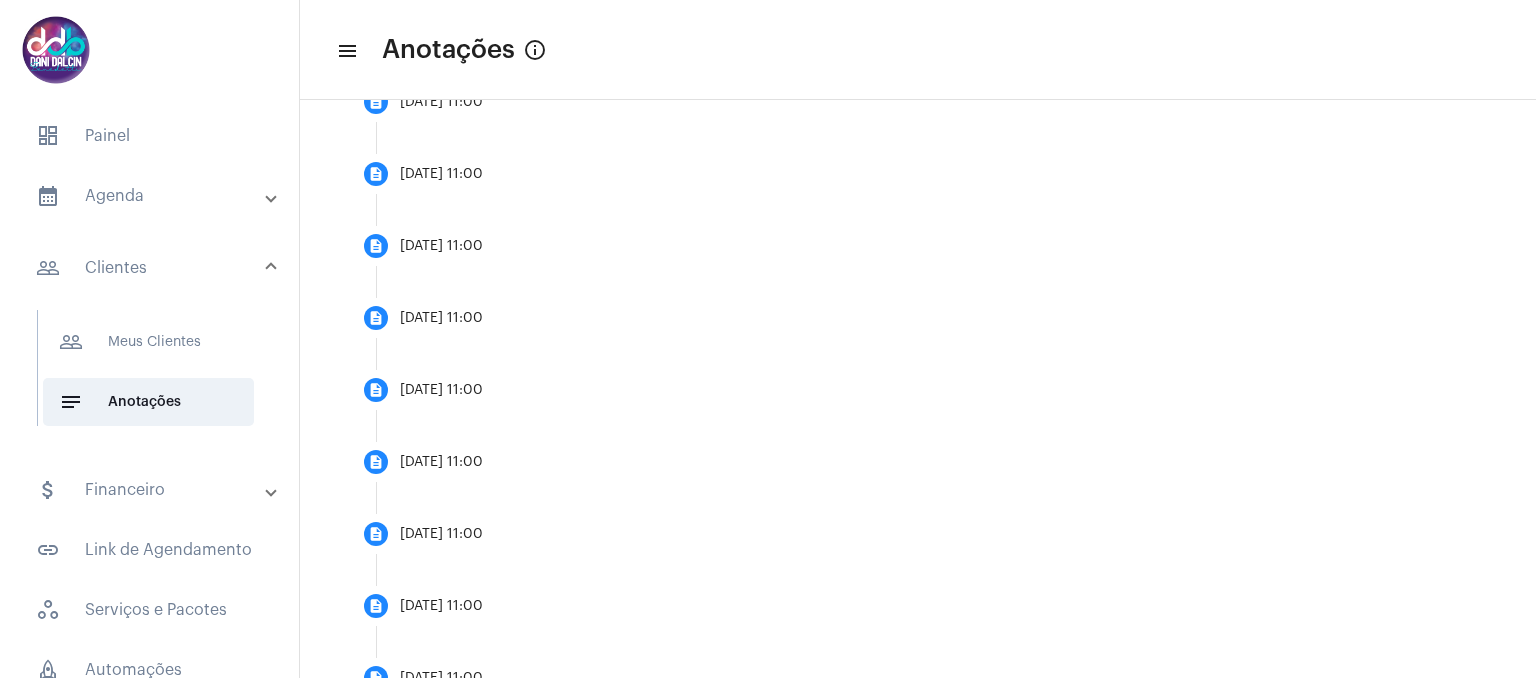 scroll, scrollTop: 800, scrollLeft: 0, axis: vertical 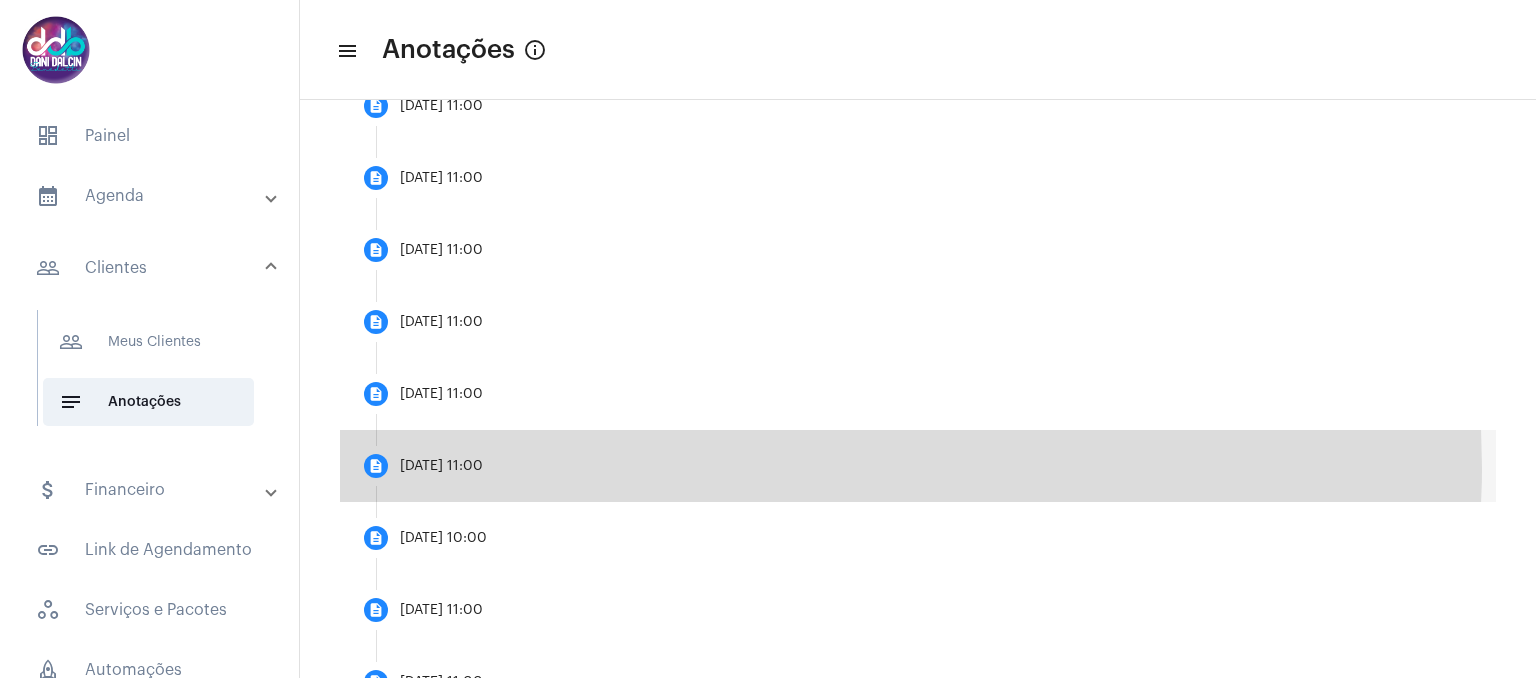 click on "description [DATE] 11:00" at bounding box center (918, 466) 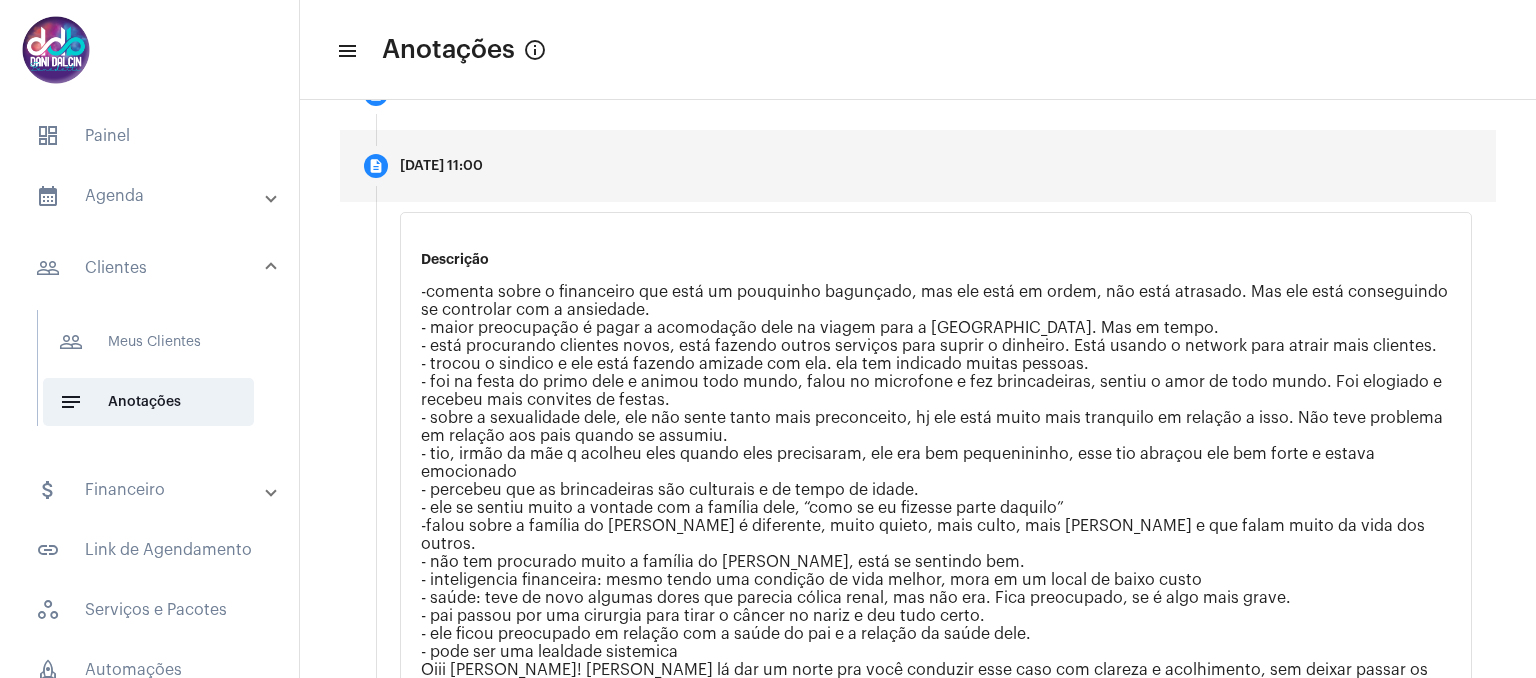 scroll, scrollTop: 1254, scrollLeft: 0, axis: vertical 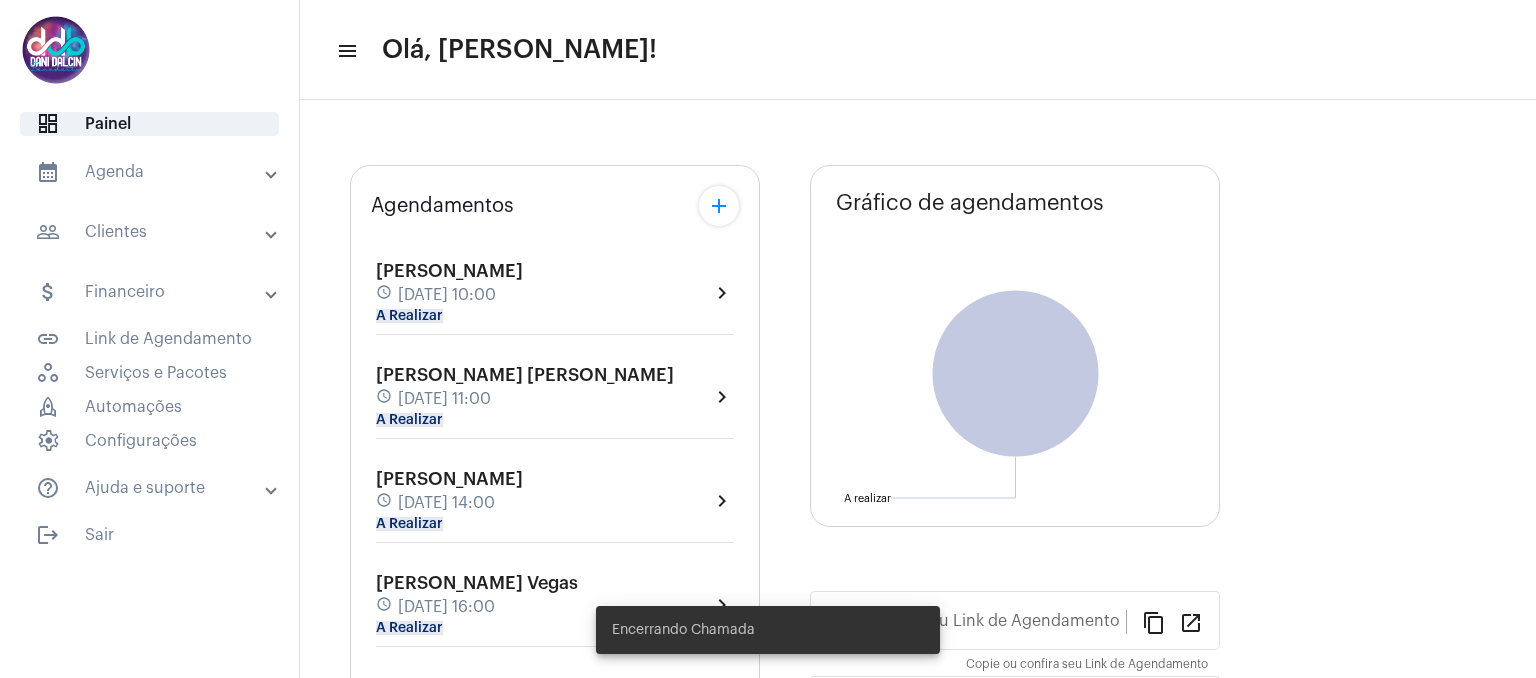 type on "[URL][DOMAIN_NAME]" 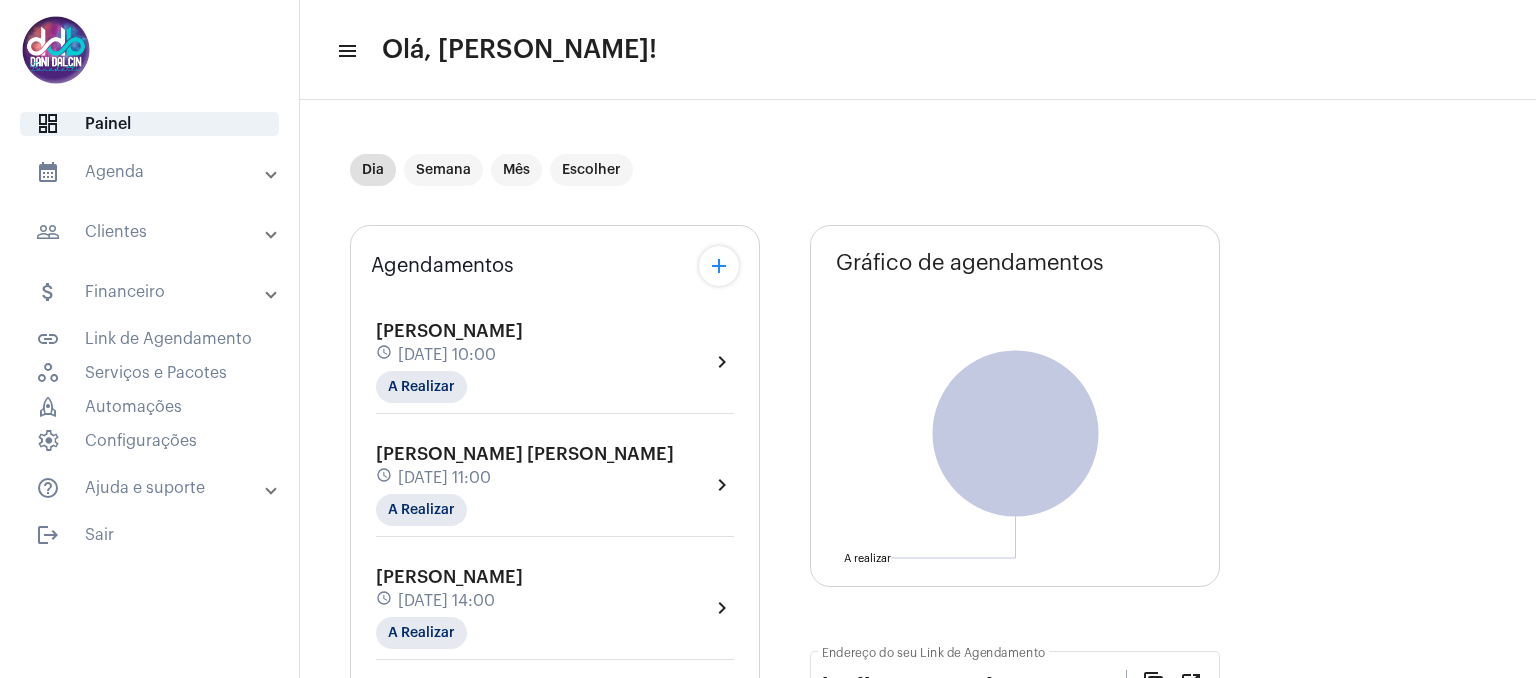 click on "[PERSON_NAME] [PERSON_NAME]" 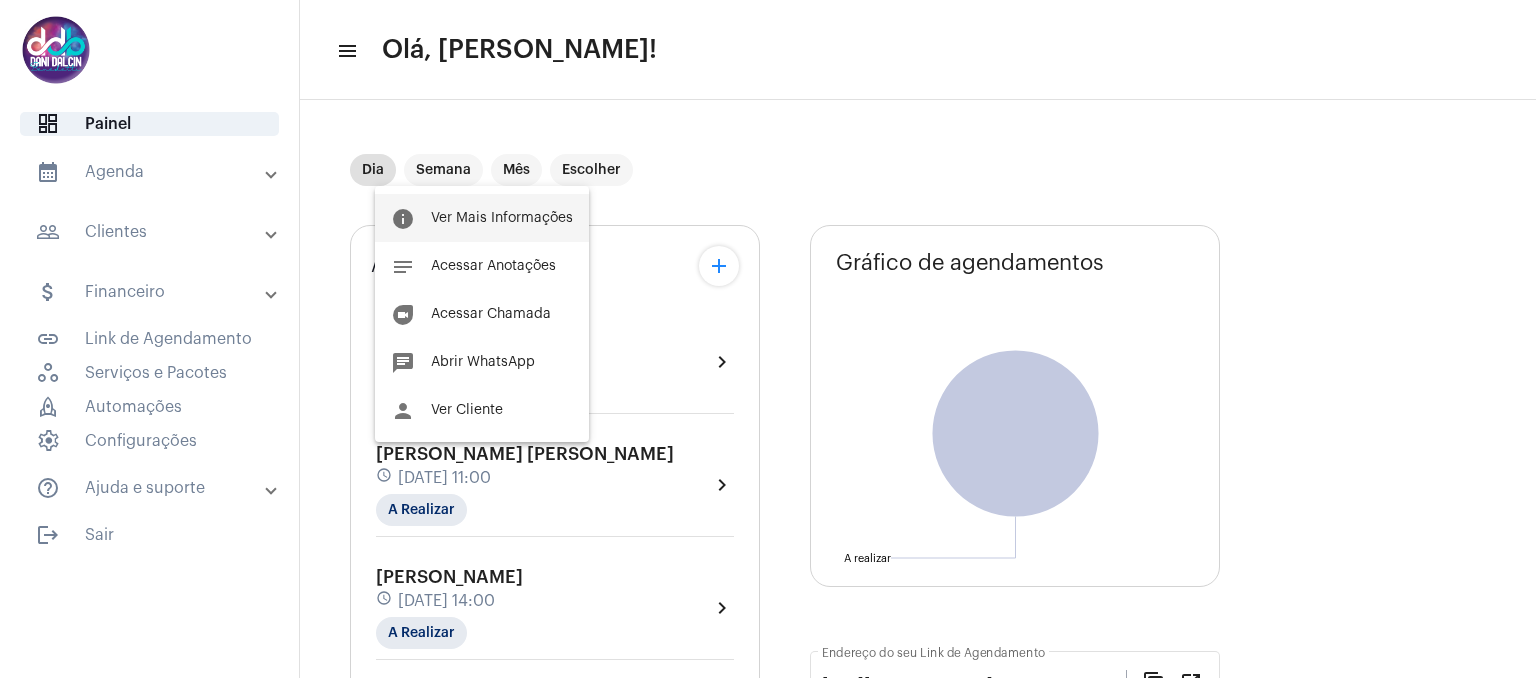 click on "Ver Mais Informações" at bounding box center (502, 218) 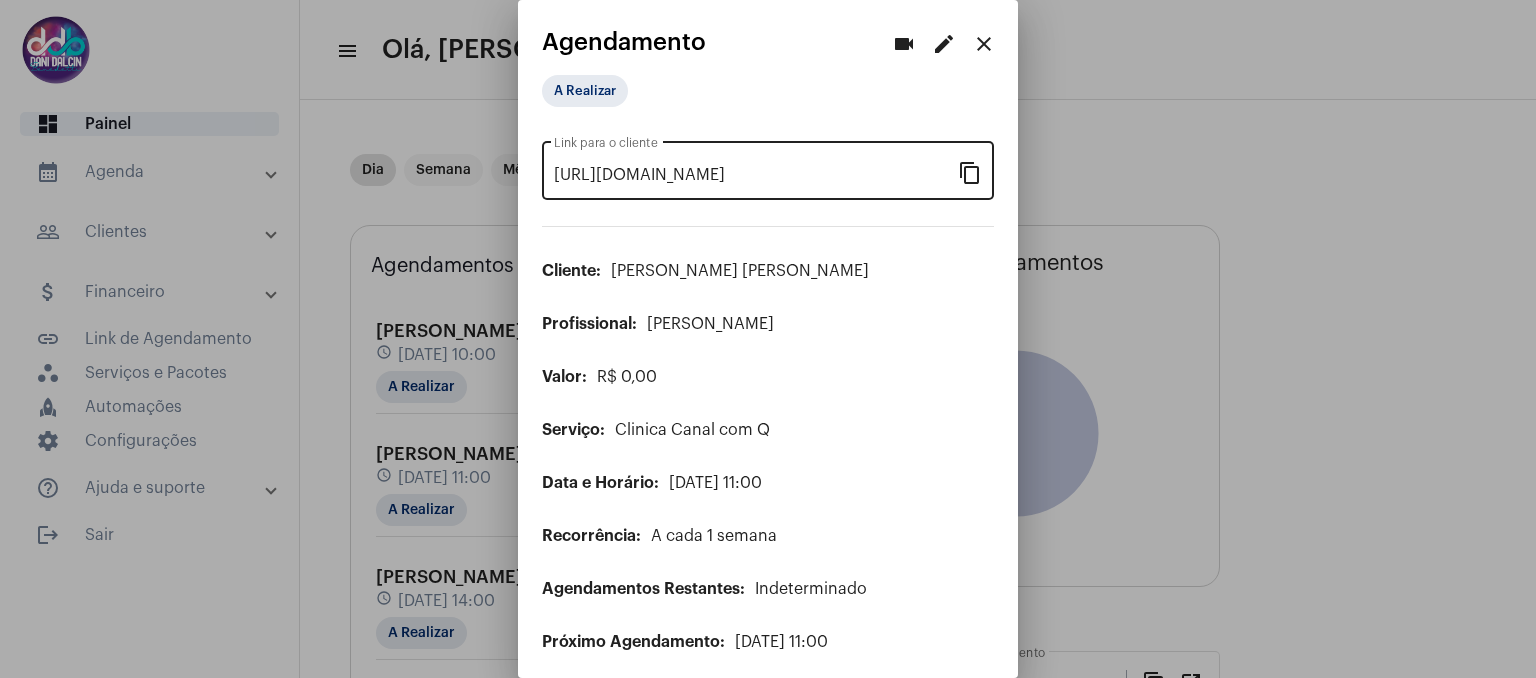 click on "content_copy" at bounding box center [970, 172] 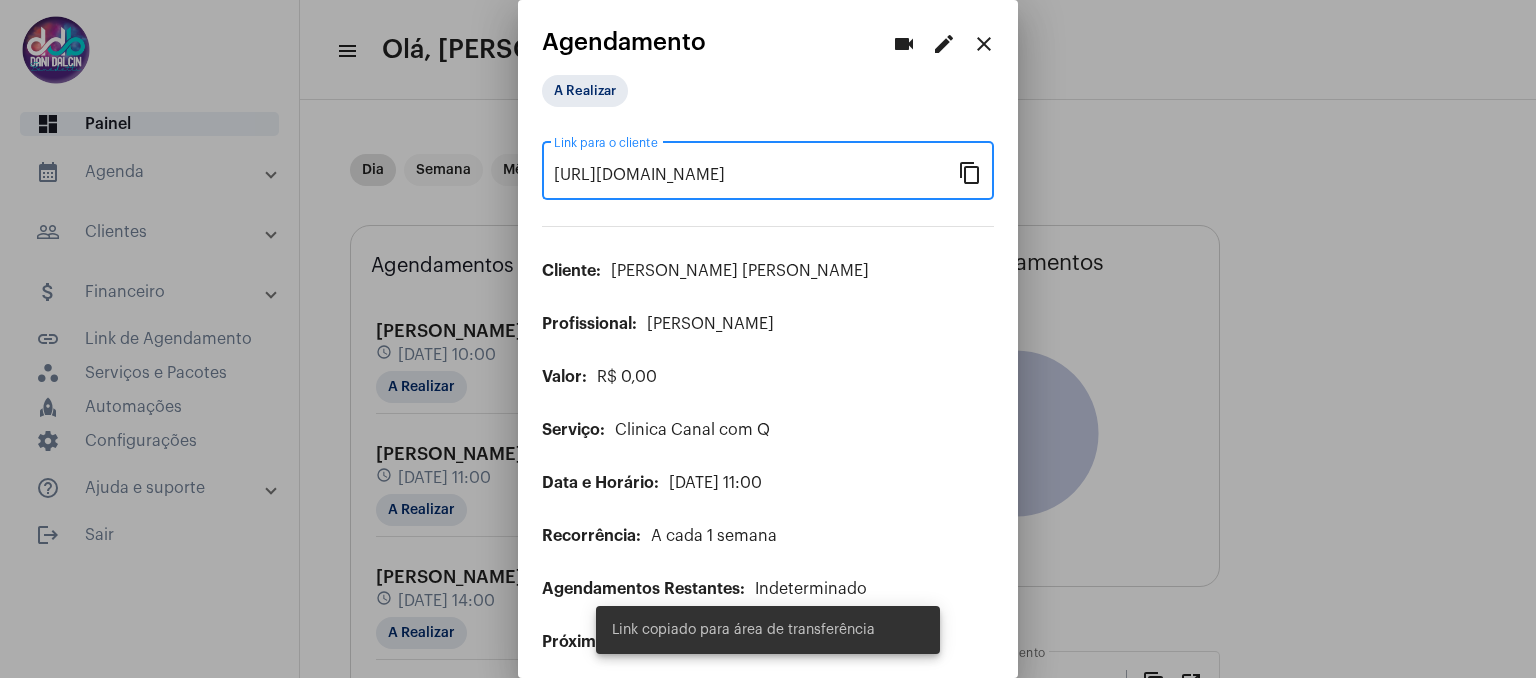 scroll, scrollTop: 0, scrollLeft: 188, axis: horizontal 